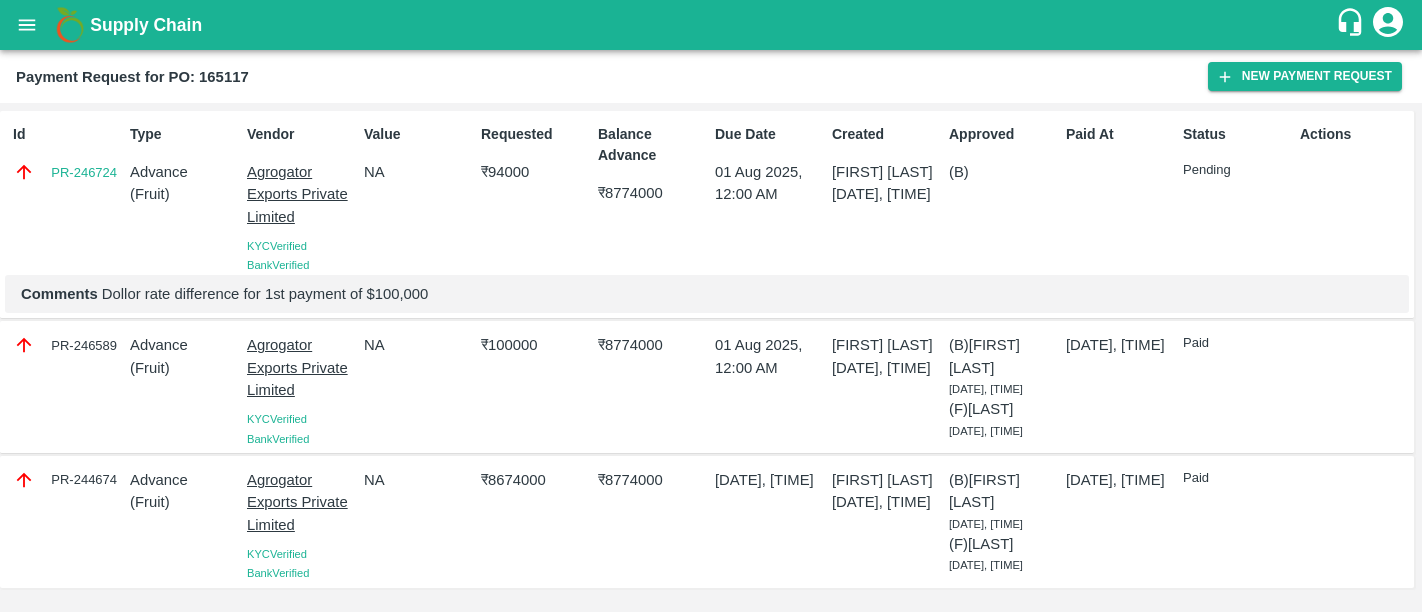 scroll, scrollTop: 0, scrollLeft: 0, axis: both 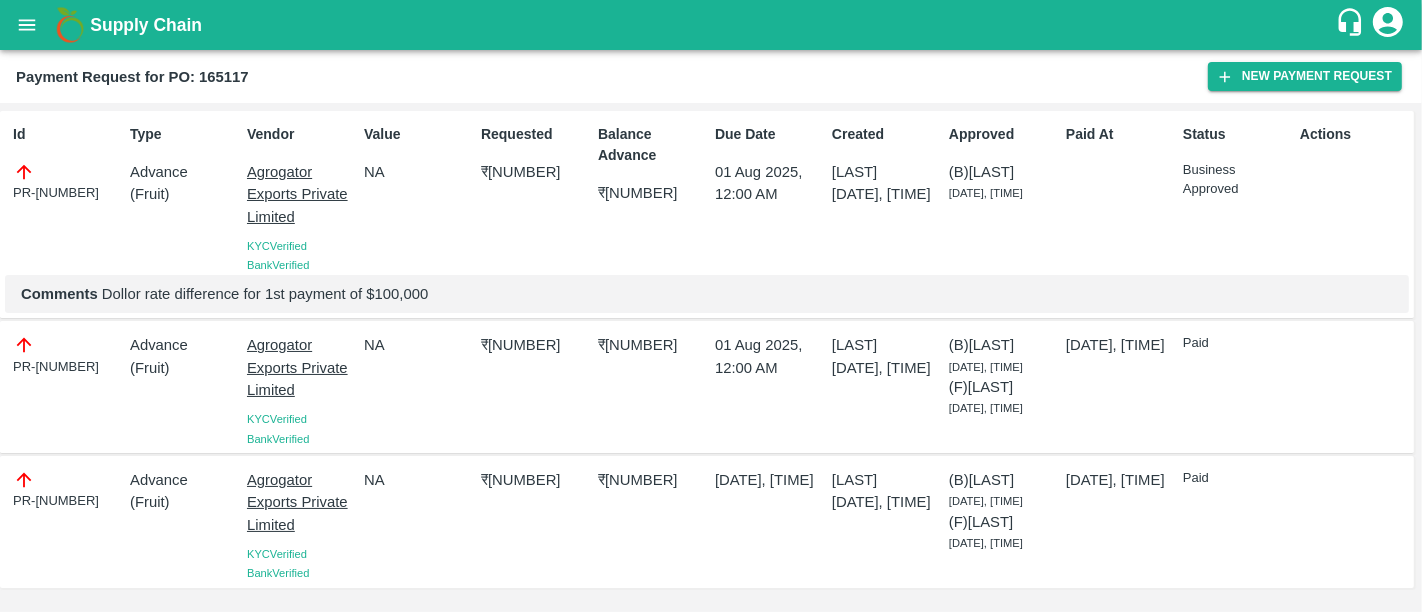 click on "Payment Request for PO: 165117" at bounding box center [132, 77] 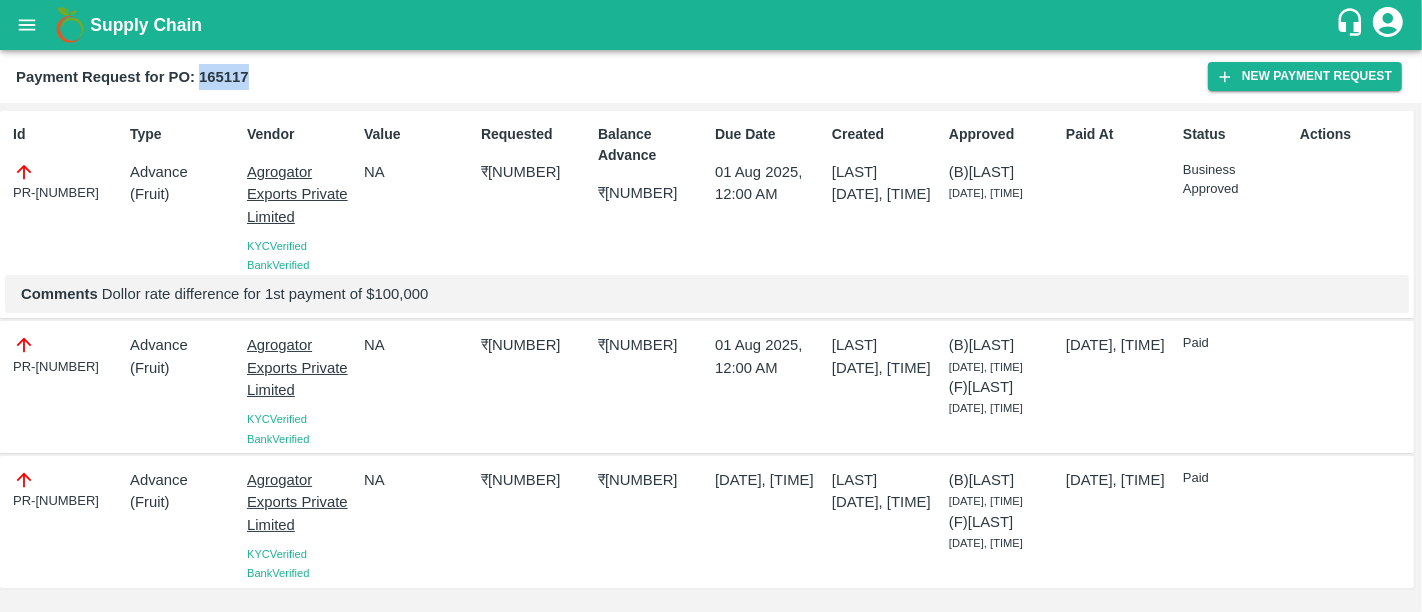 click on "Payment Request for PO: 165117" at bounding box center [132, 77] 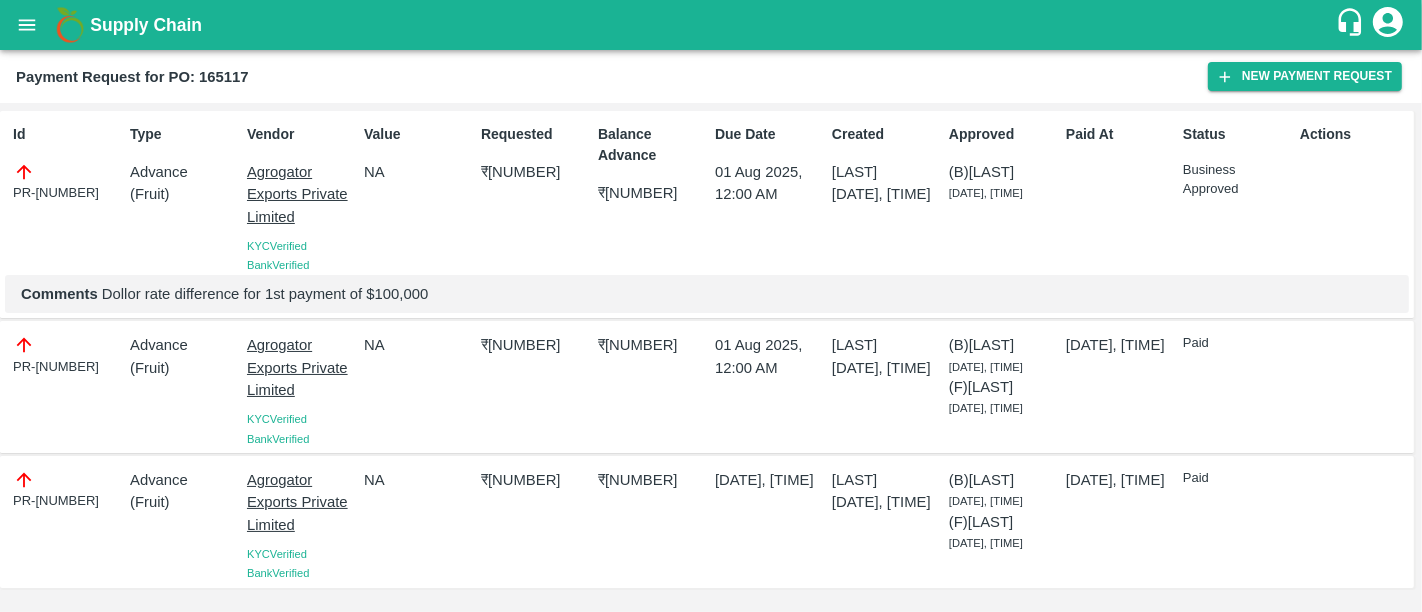click on "₹  8868000" at bounding box center [648, 387] 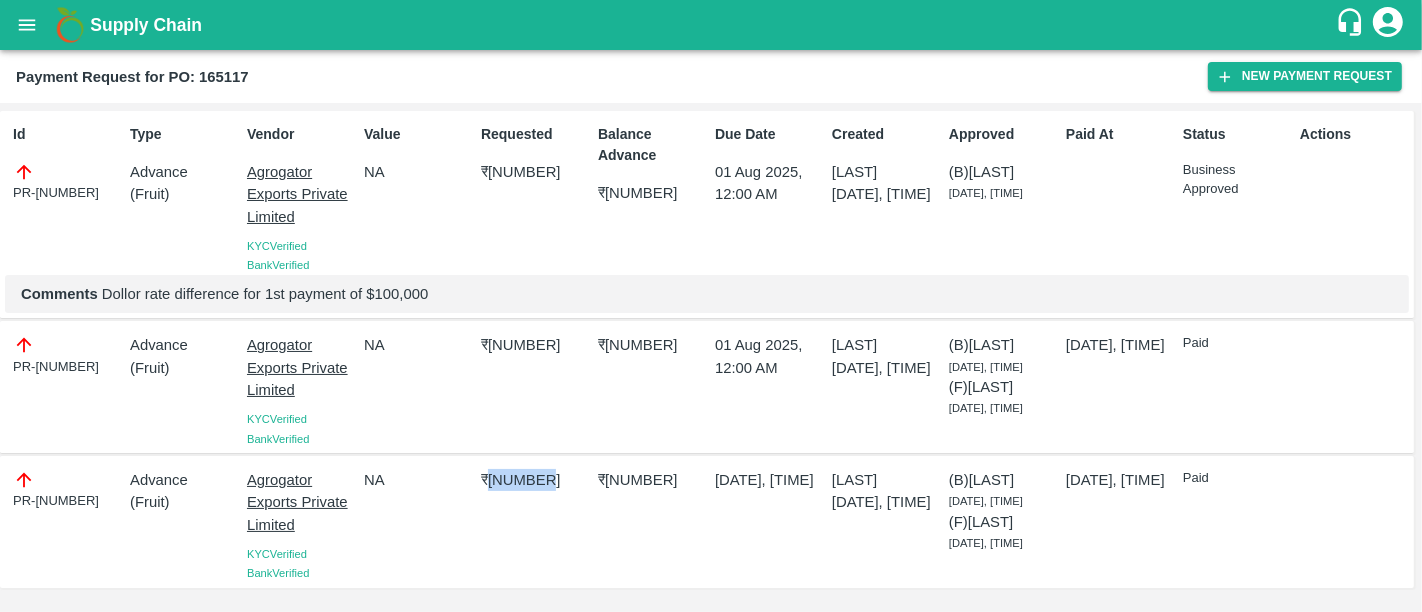 click on "₹  8674000" at bounding box center [535, 480] 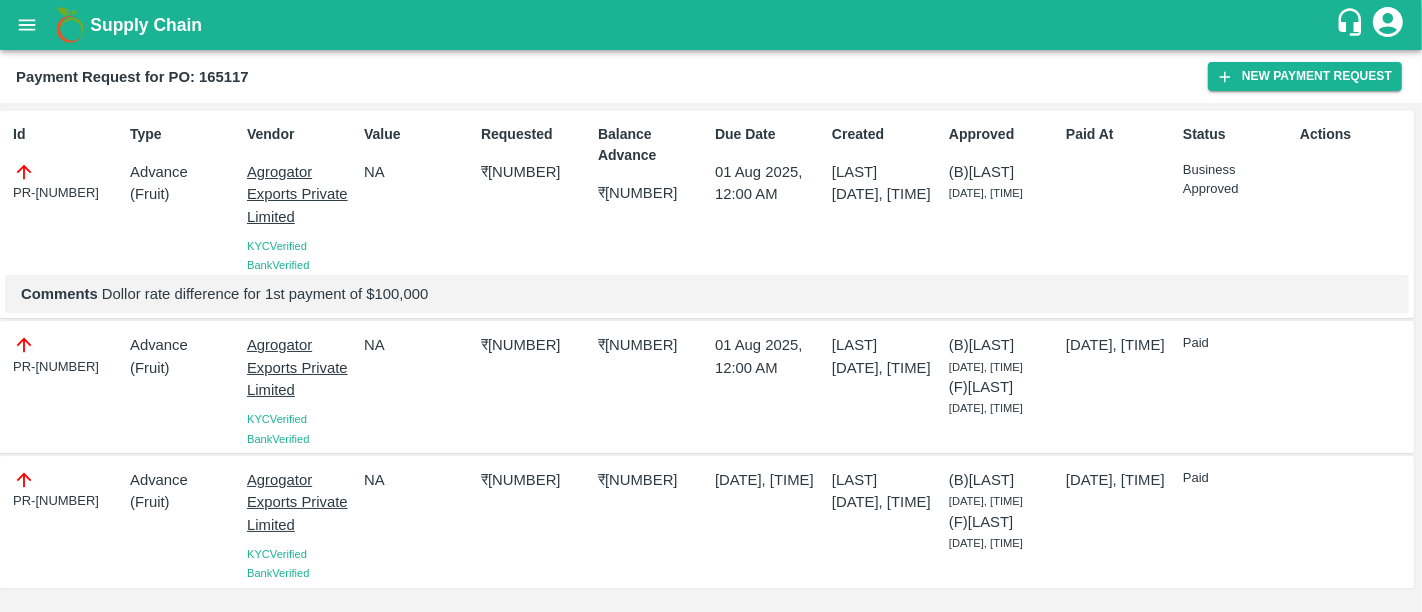 click on "NA" at bounding box center [414, 387] 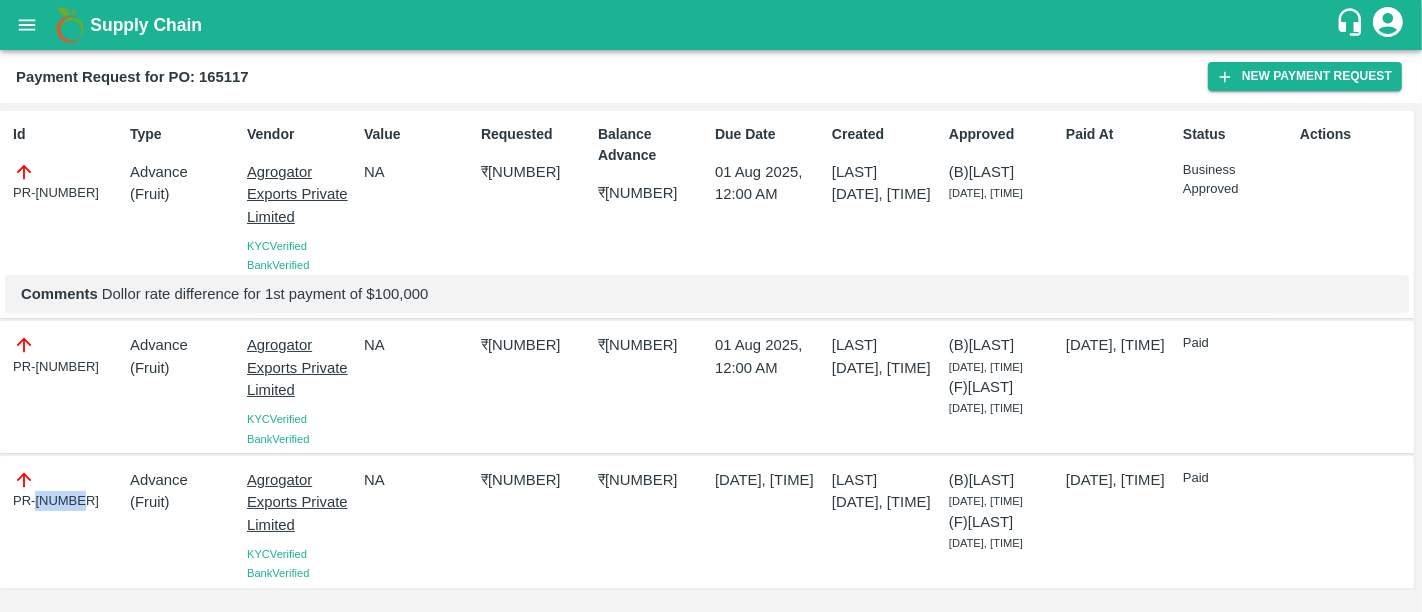 click on "PR-244674" at bounding box center [67, 490] 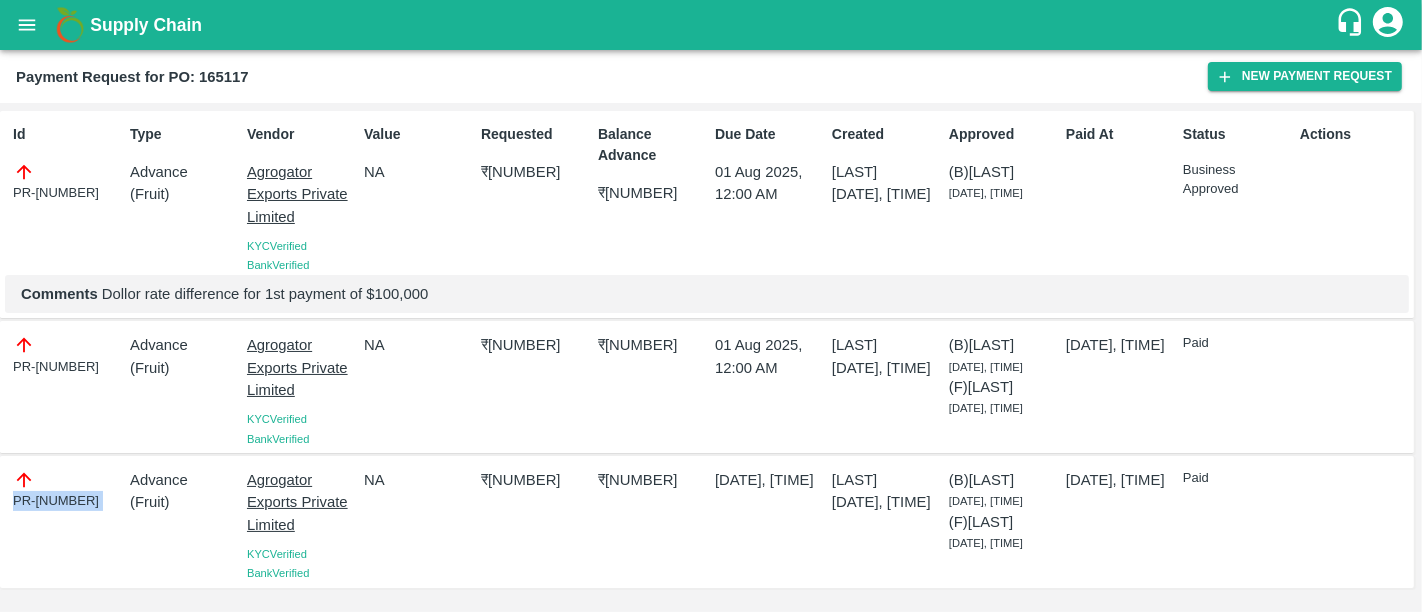 click on "PR-244674" at bounding box center (67, 490) 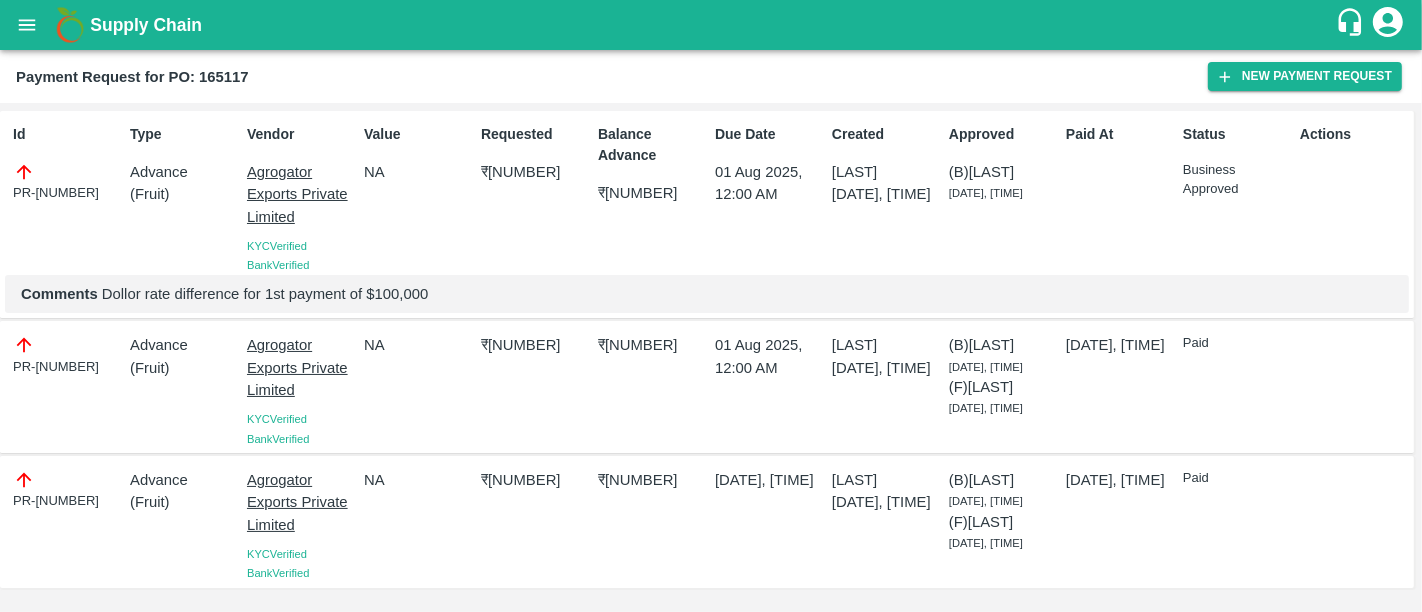 click on "PR-246589" at bounding box center [67, 355] 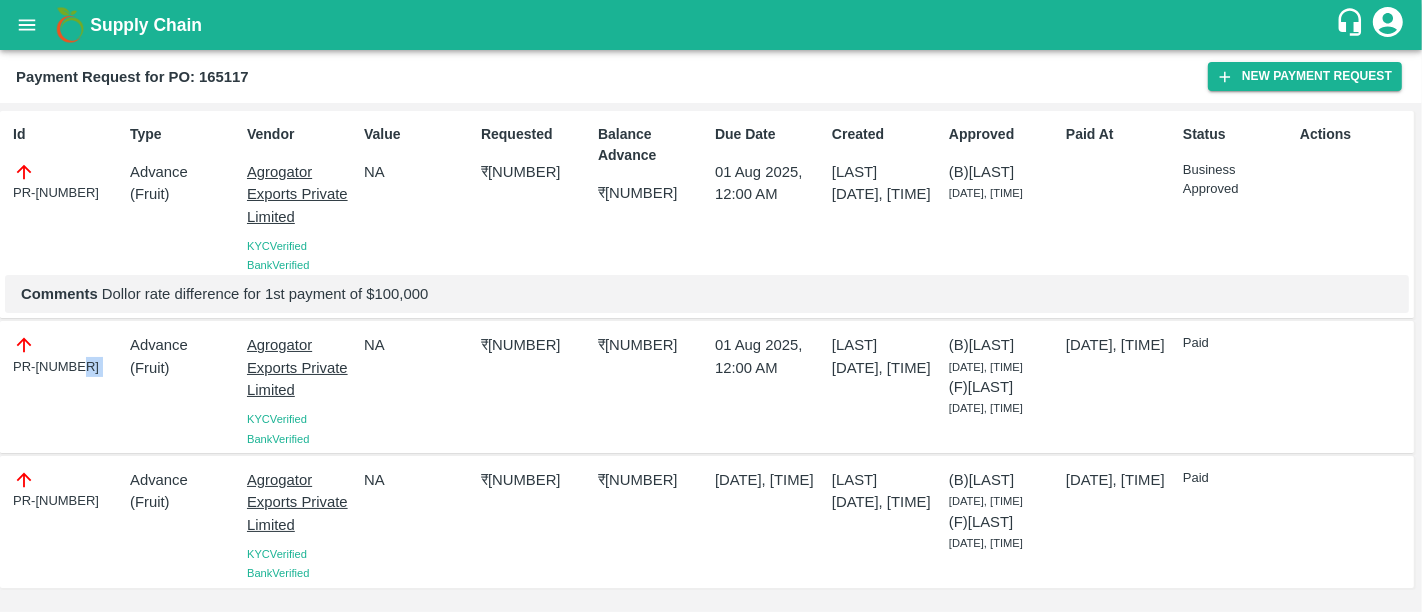 click on "PR-246589" at bounding box center (67, 355) 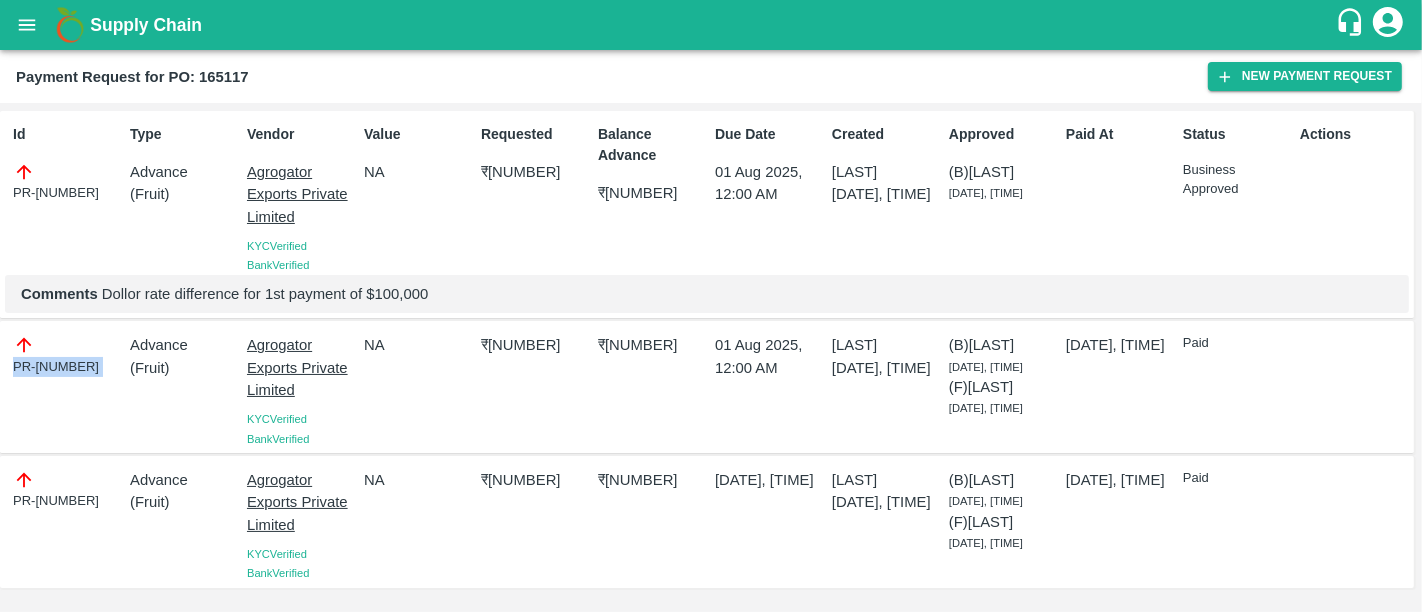 click on "PR-246589" at bounding box center (67, 355) 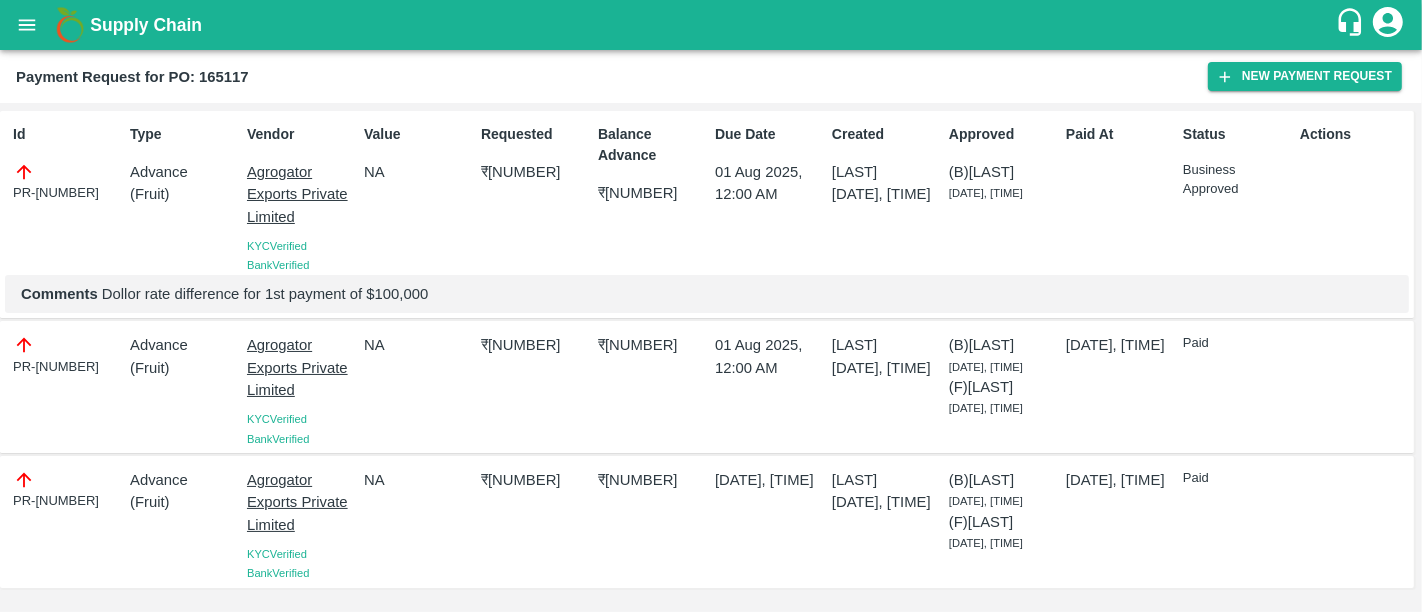 click on "PR-246724" at bounding box center [67, 182] 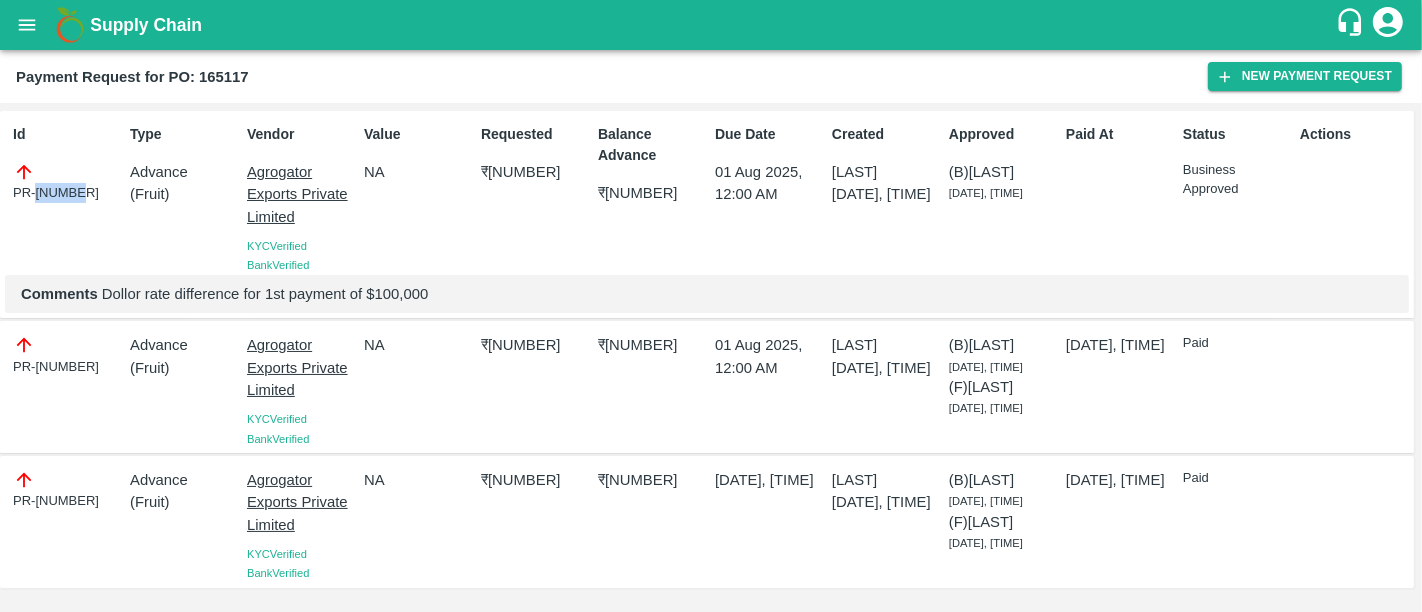 click on "PR-246724" at bounding box center (67, 182) 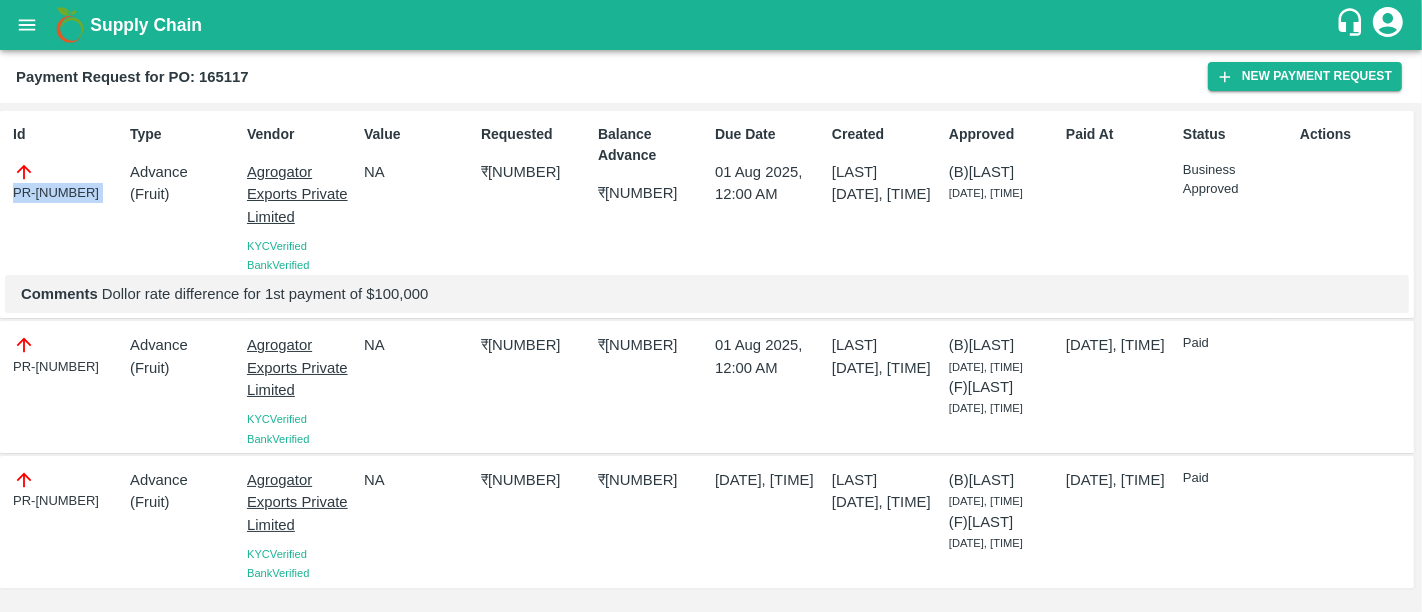click on "PR-246724" at bounding box center (67, 182) 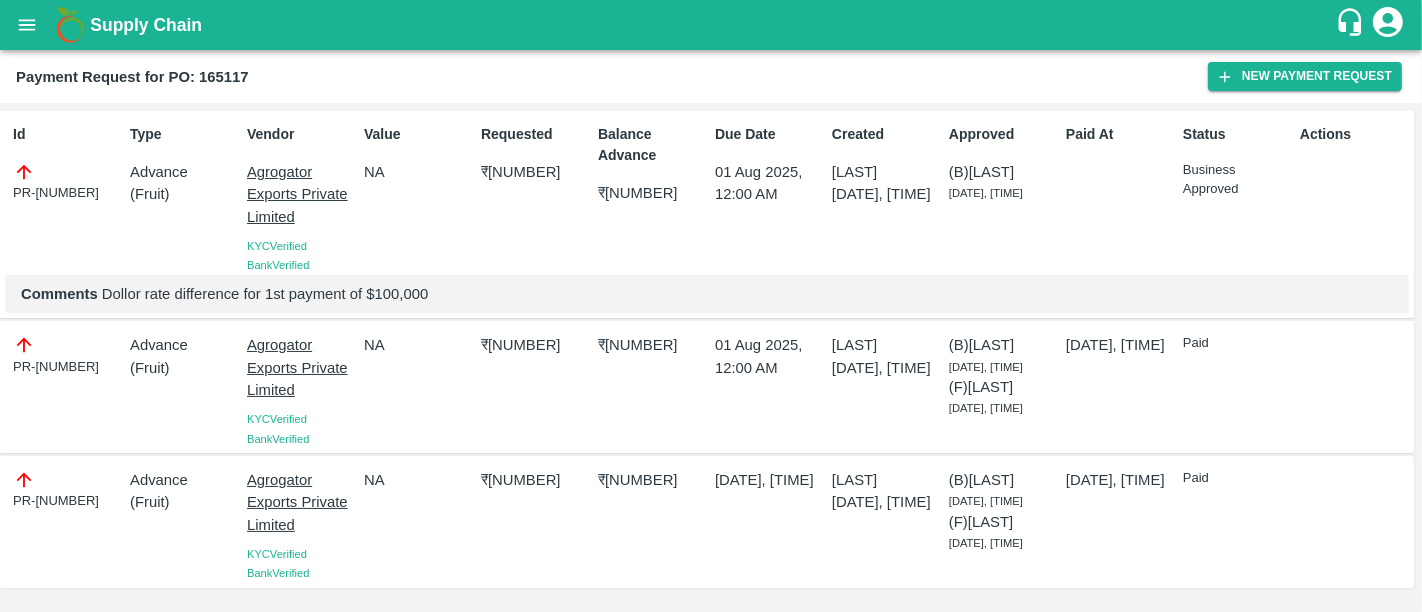click on "₹  8674000" at bounding box center (535, 480) 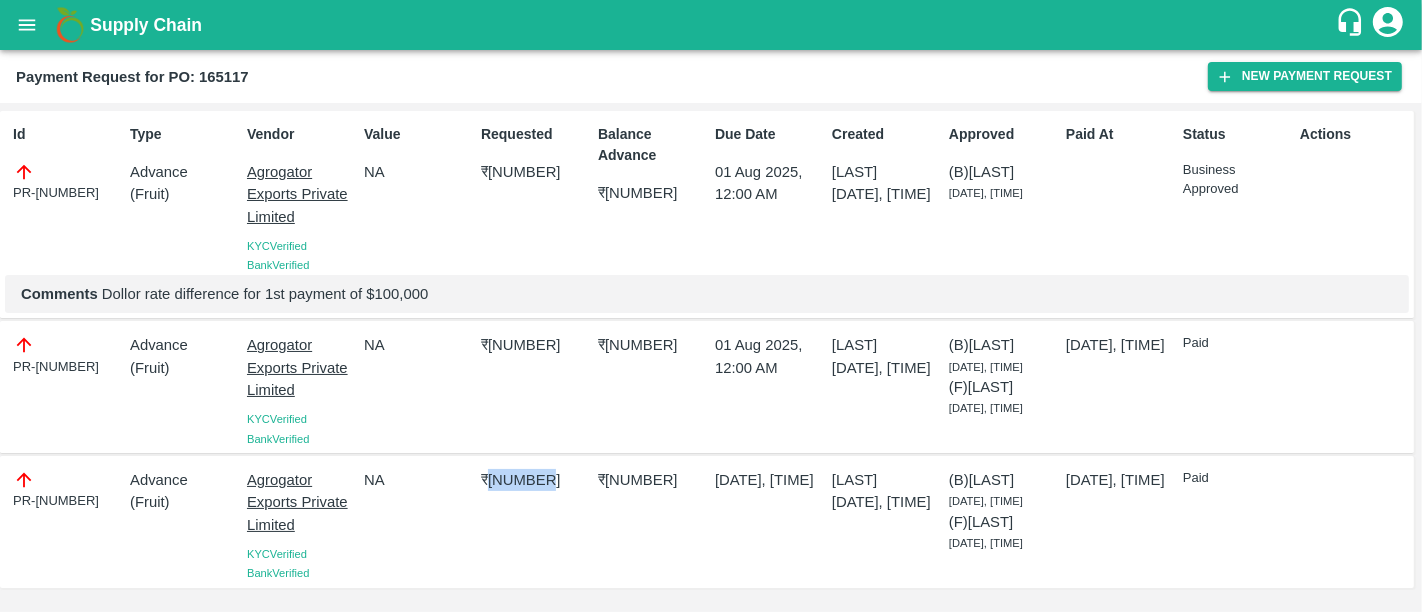 click on "₹  8674000" at bounding box center (535, 480) 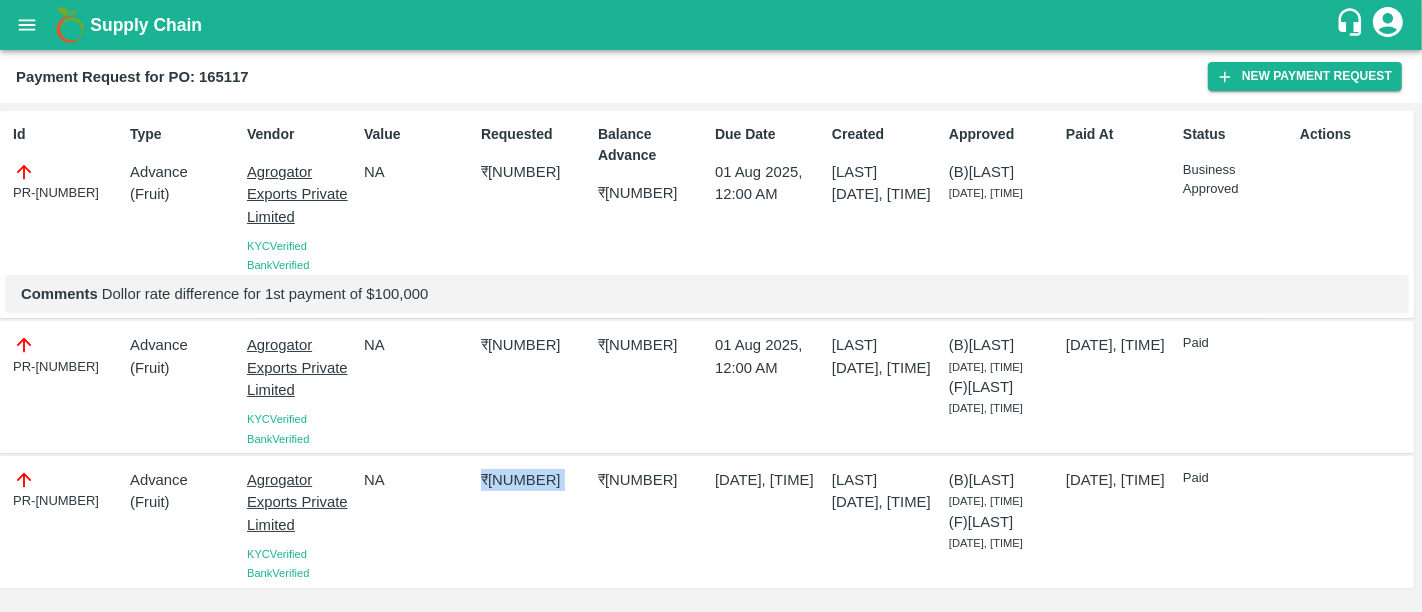 click on "₹  8674000" at bounding box center (535, 480) 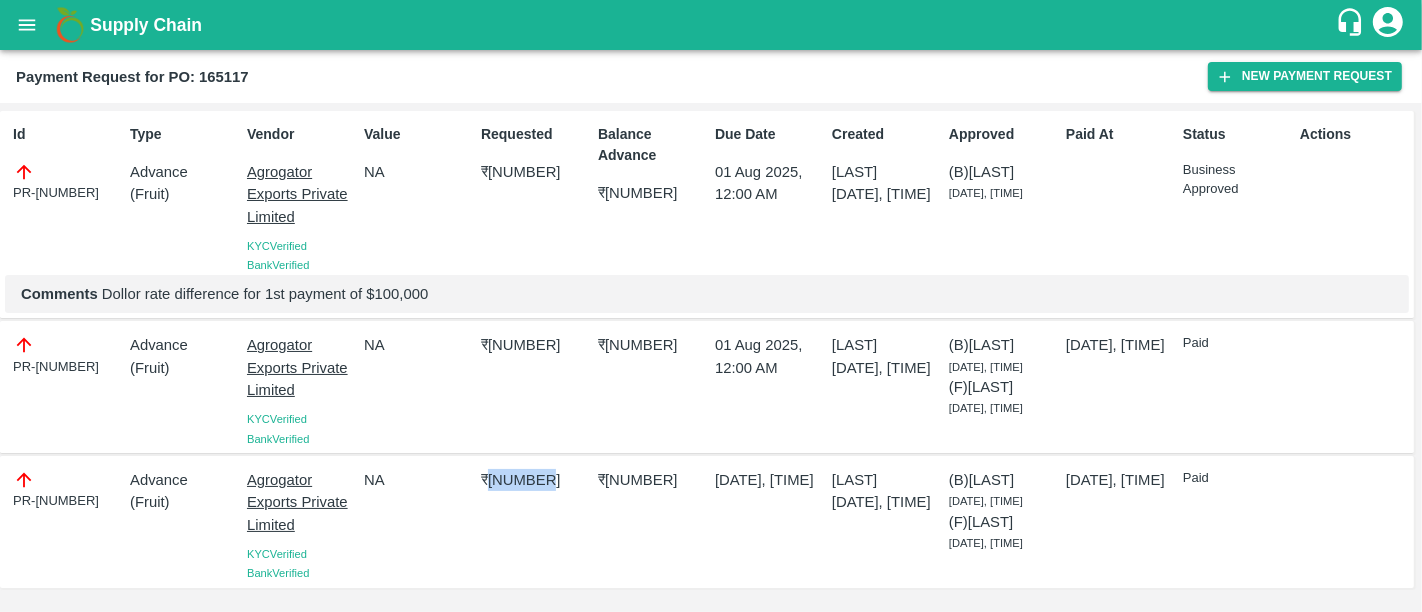 click on "₹  8674000" at bounding box center (535, 480) 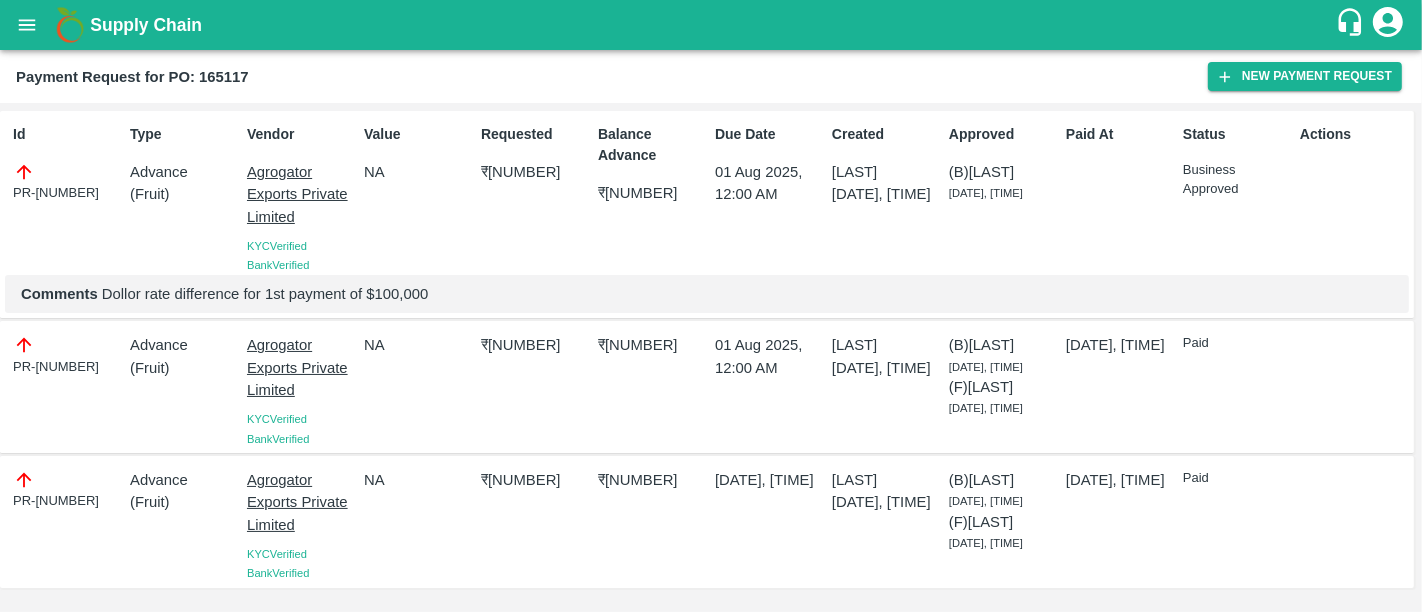 click on "₹  100000" at bounding box center [535, 345] 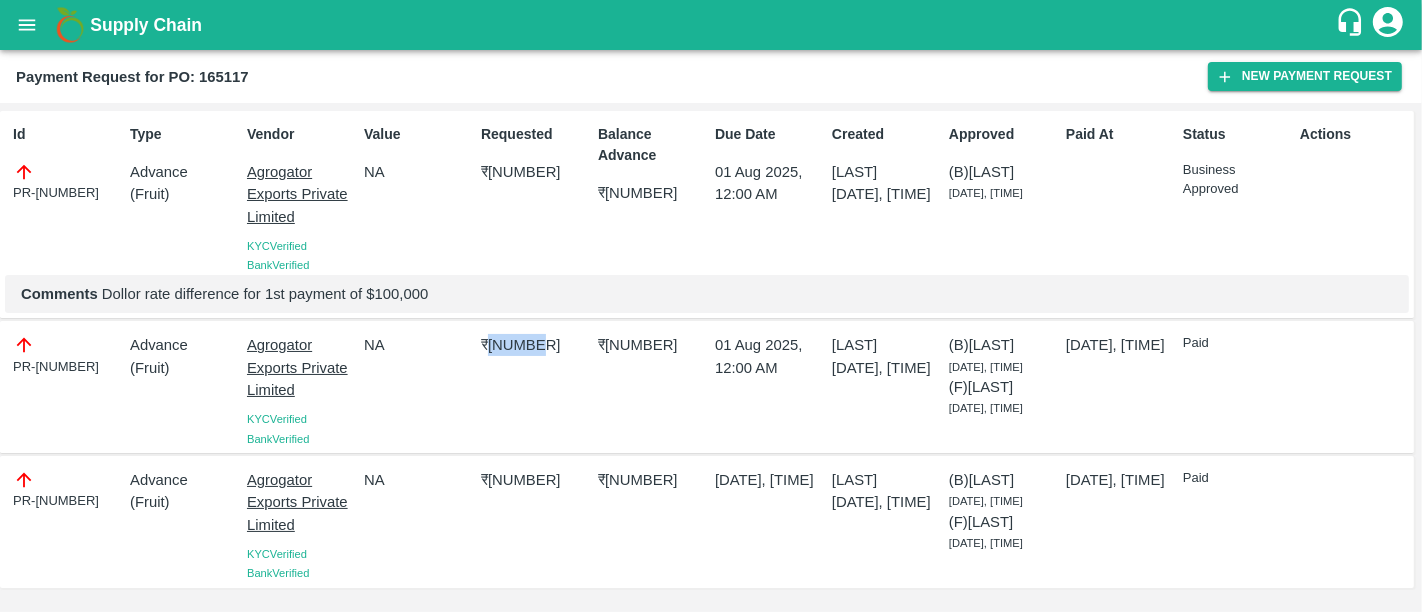 click on "₹  100000" at bounding box center (535, 345) 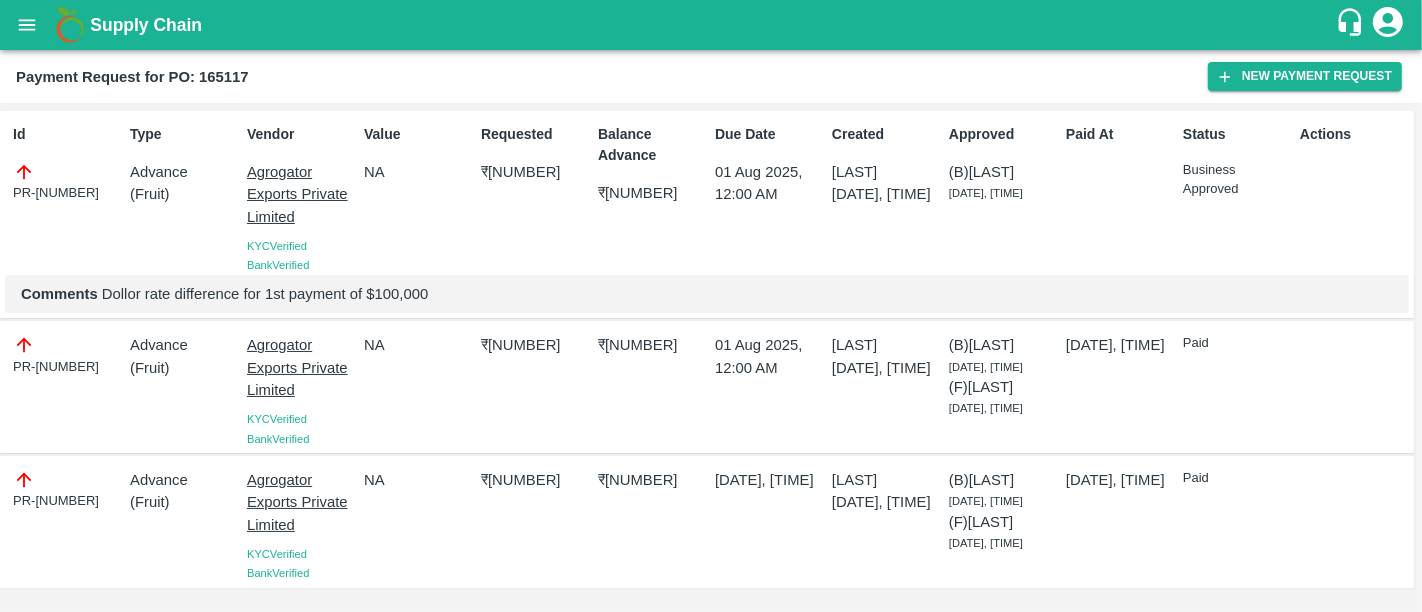 click on "PR-246724" at bounding box center (67, 182) 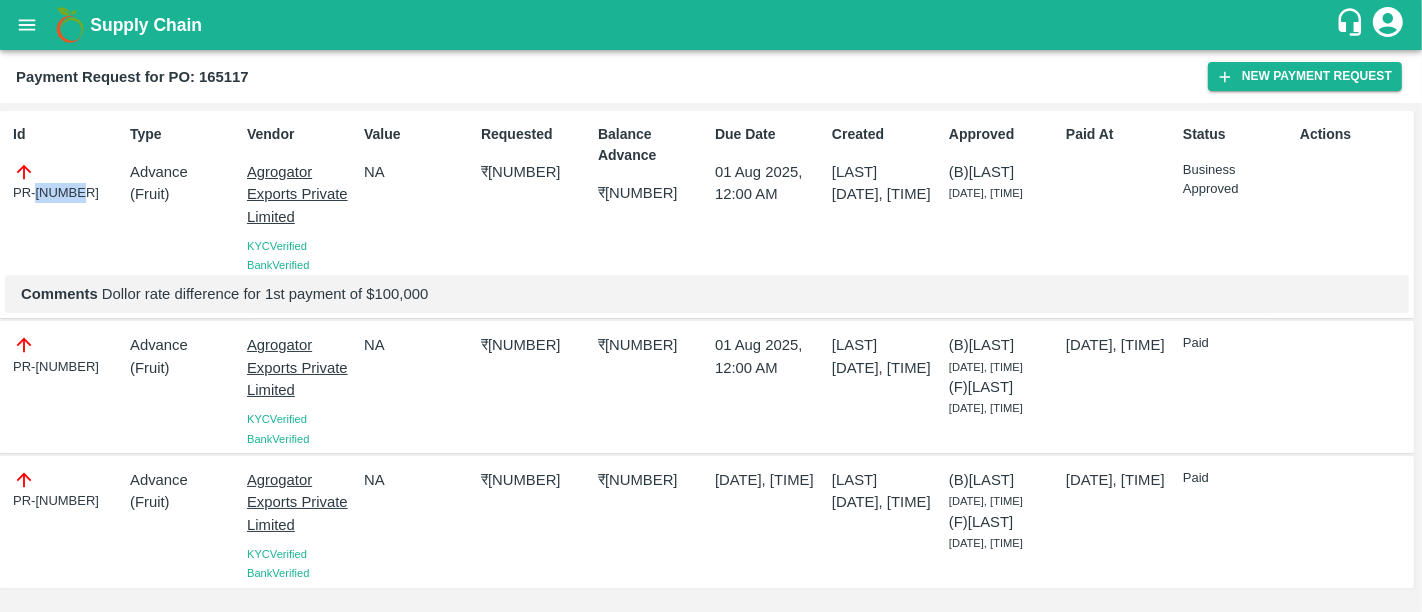 click on "PR-246724" at bounding box center [67, 182] 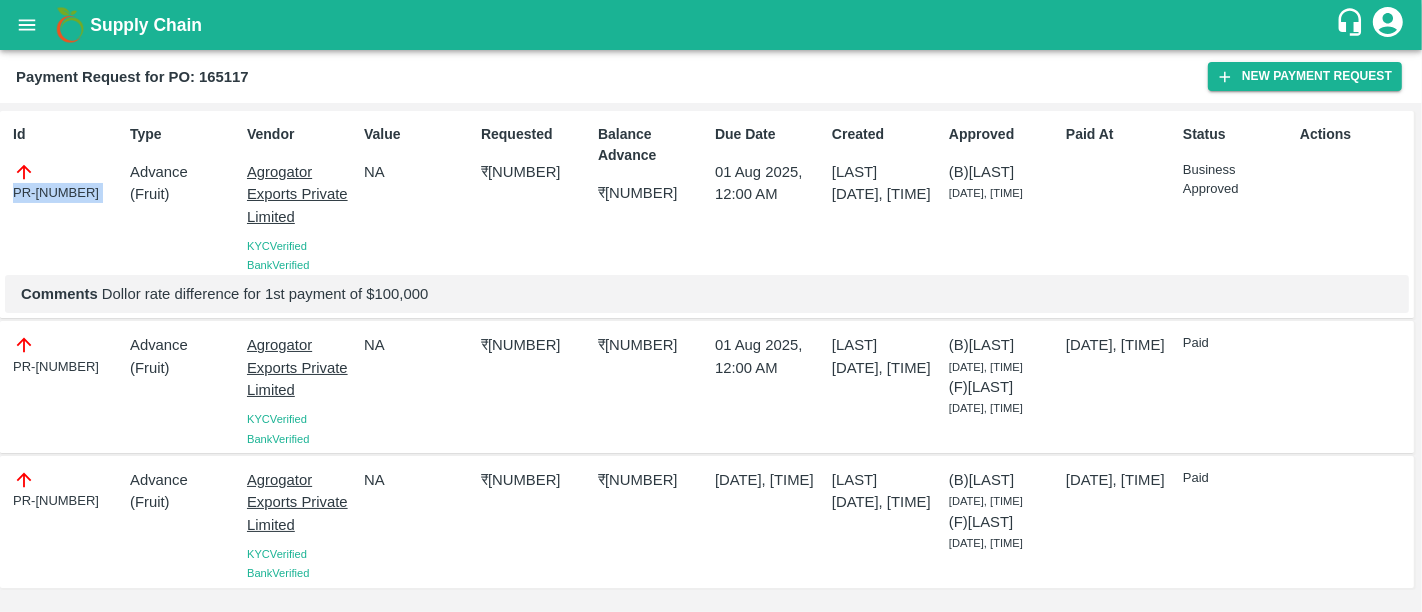 click on "PR-246724" at bounding box center (67, 182) 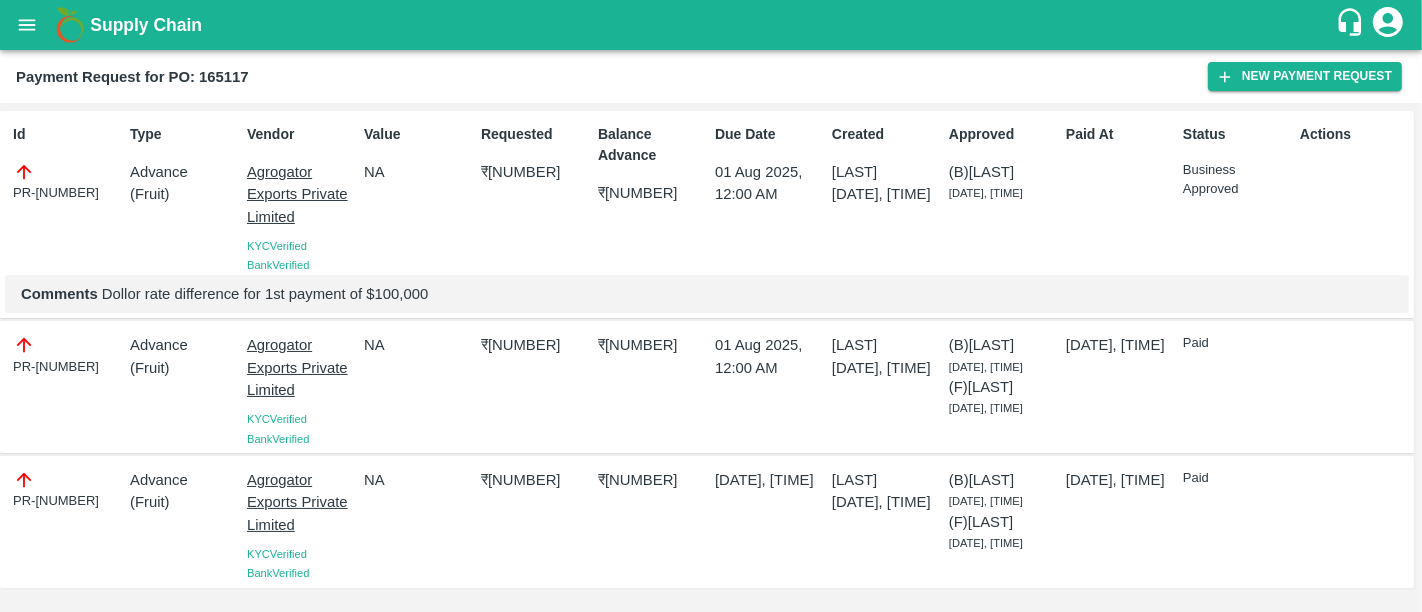 click on "₹  94000" at bounding box center [535, 172] 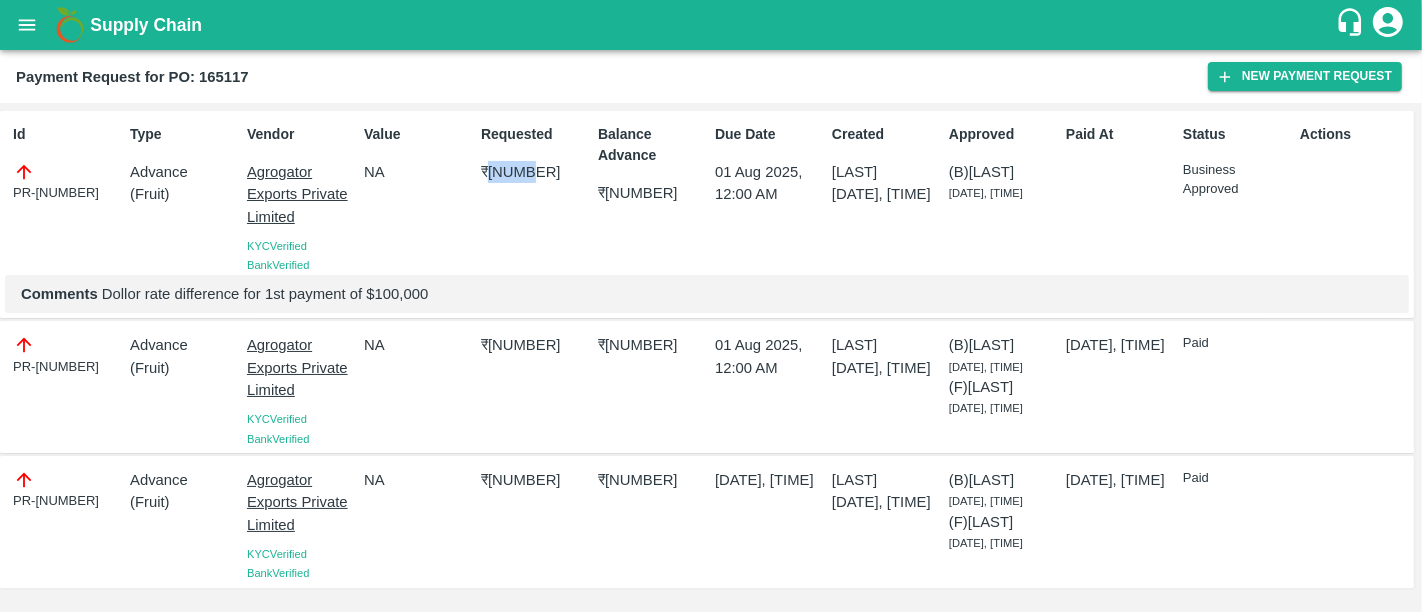 click on "₹  94000" at bounding box center [535, 172] 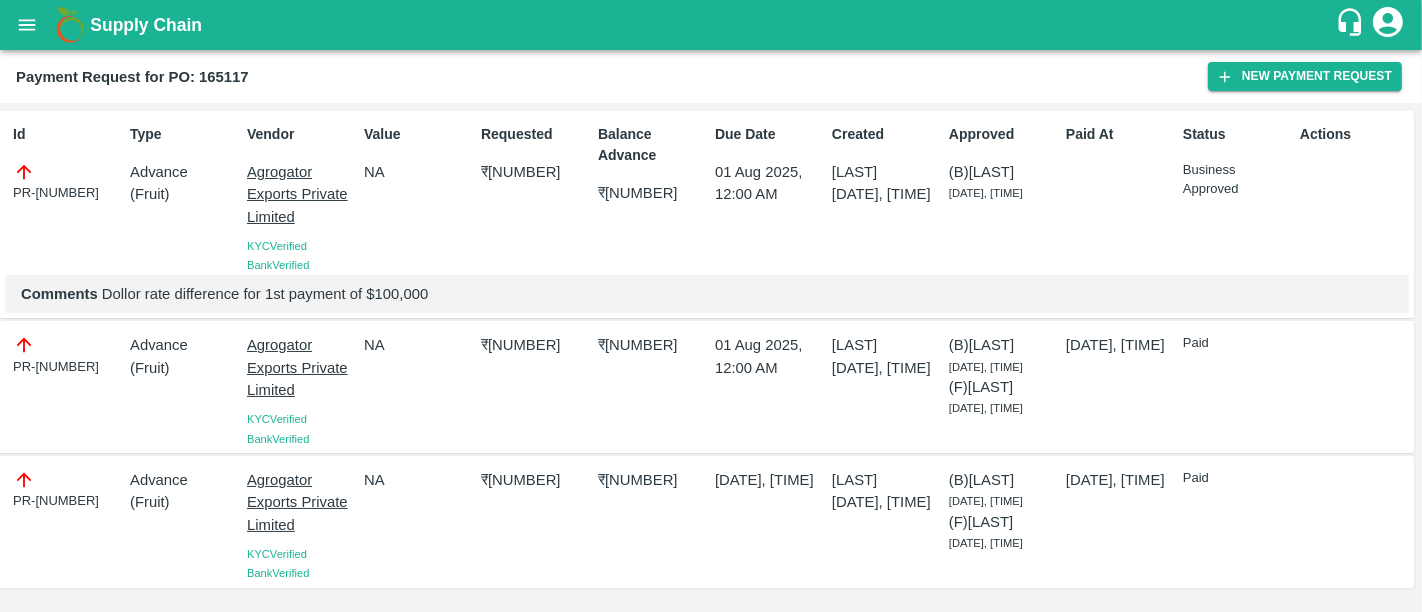click on "Value NA" at bounding box center [414, 195] 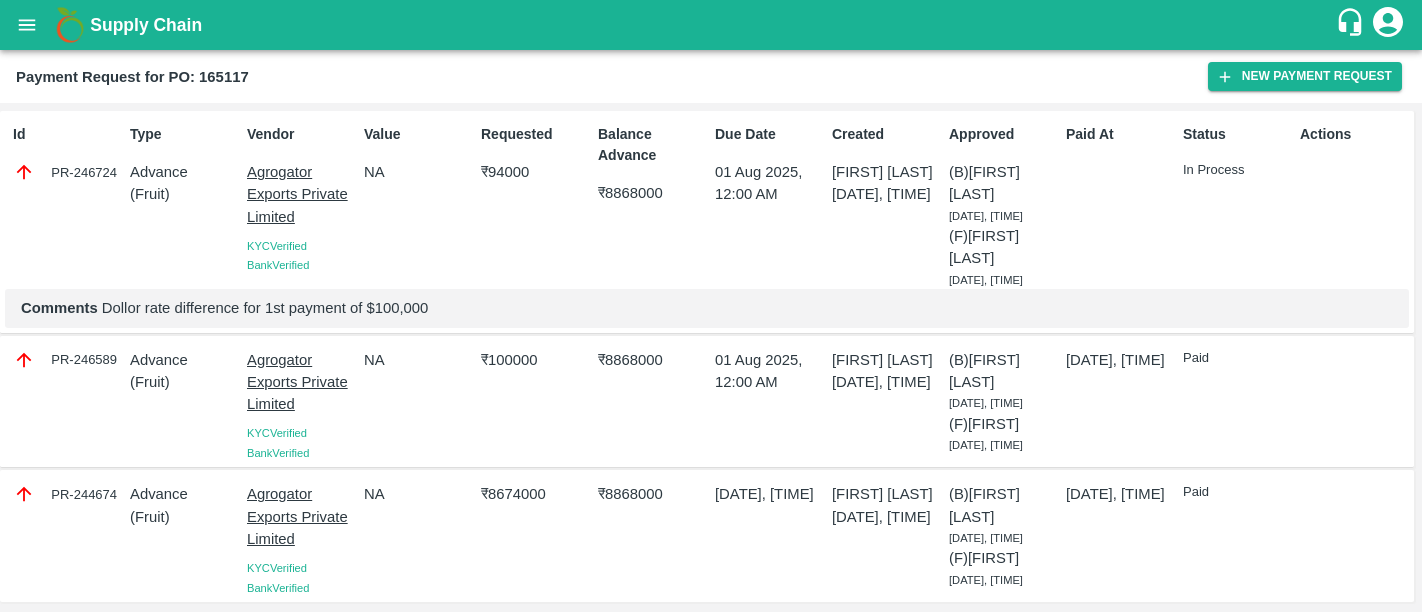 scroll, scrollTop: 0, scrollLeft: 0, axis: both 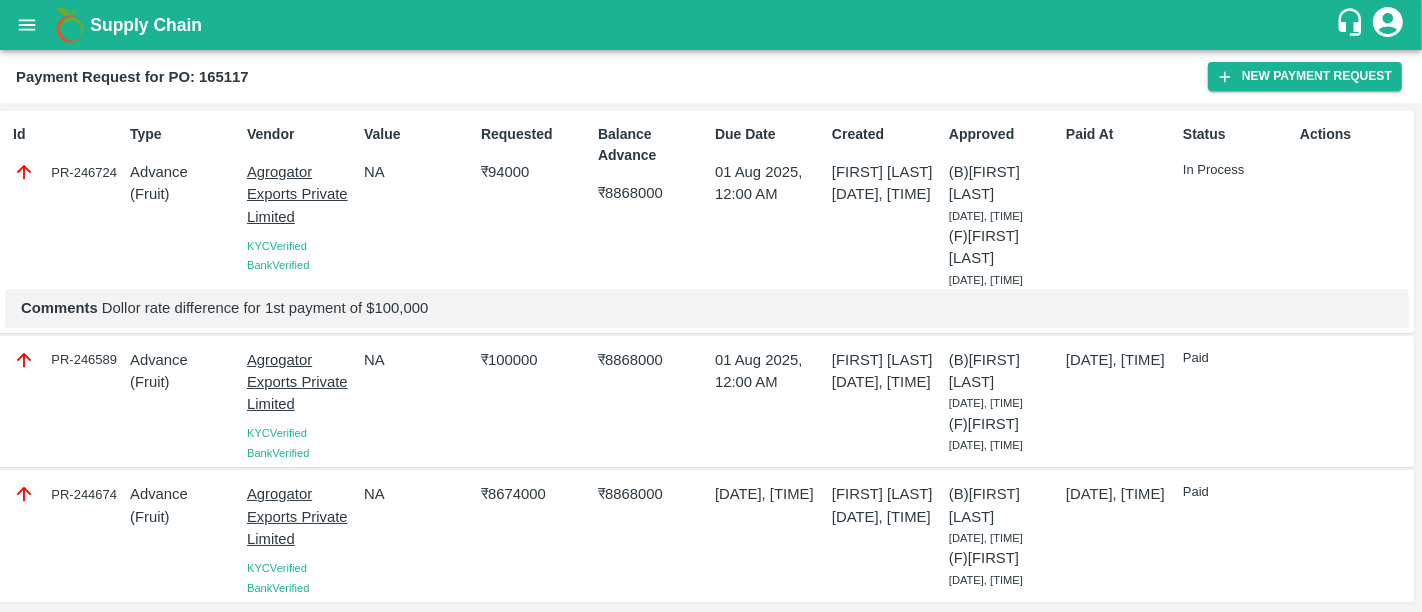 click on "₹  94000" at bounding box center (535, 172) 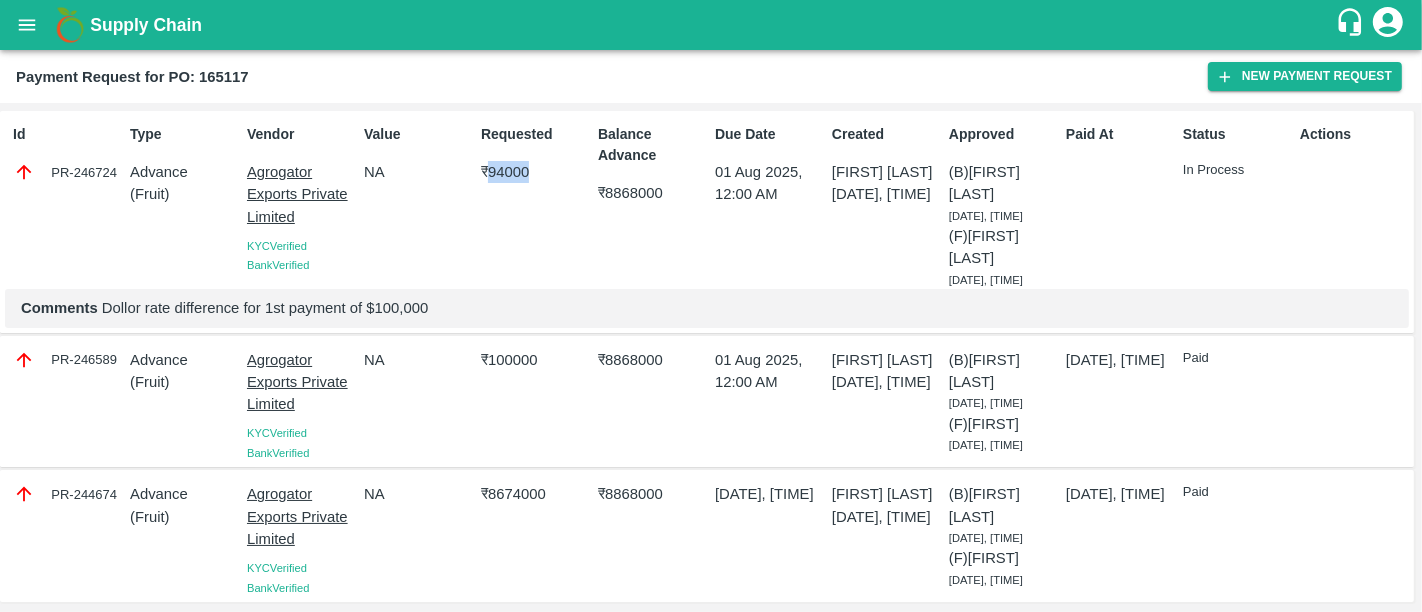 click on "₹  94000" at bounding box center (535, 172) 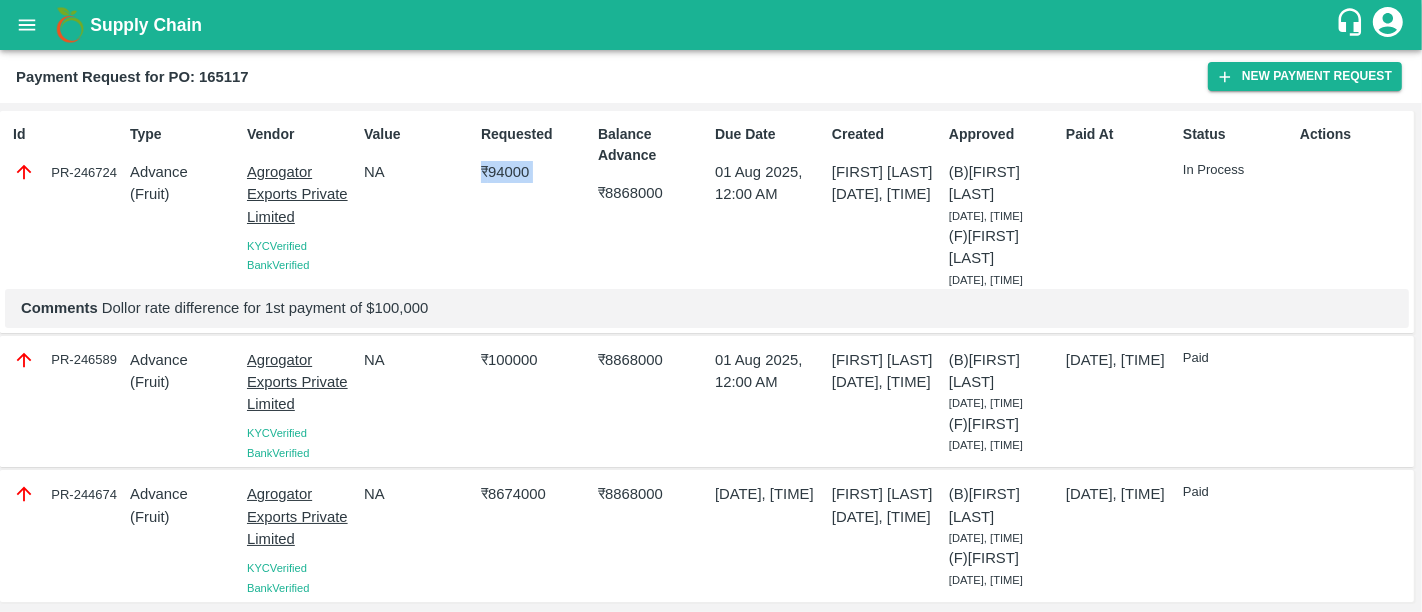 click on "₹  94000" at bounding box center [535, 172] 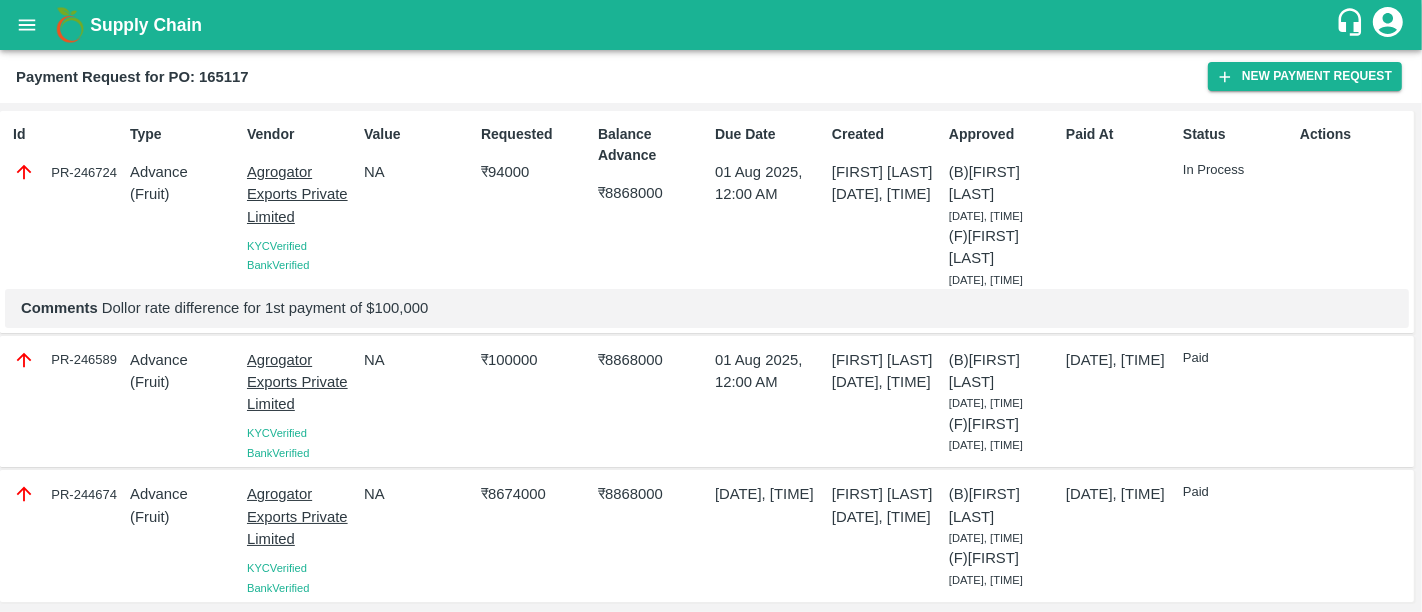 click on "Balance Advance ₹  8868000" at bounding box center [648, 202] 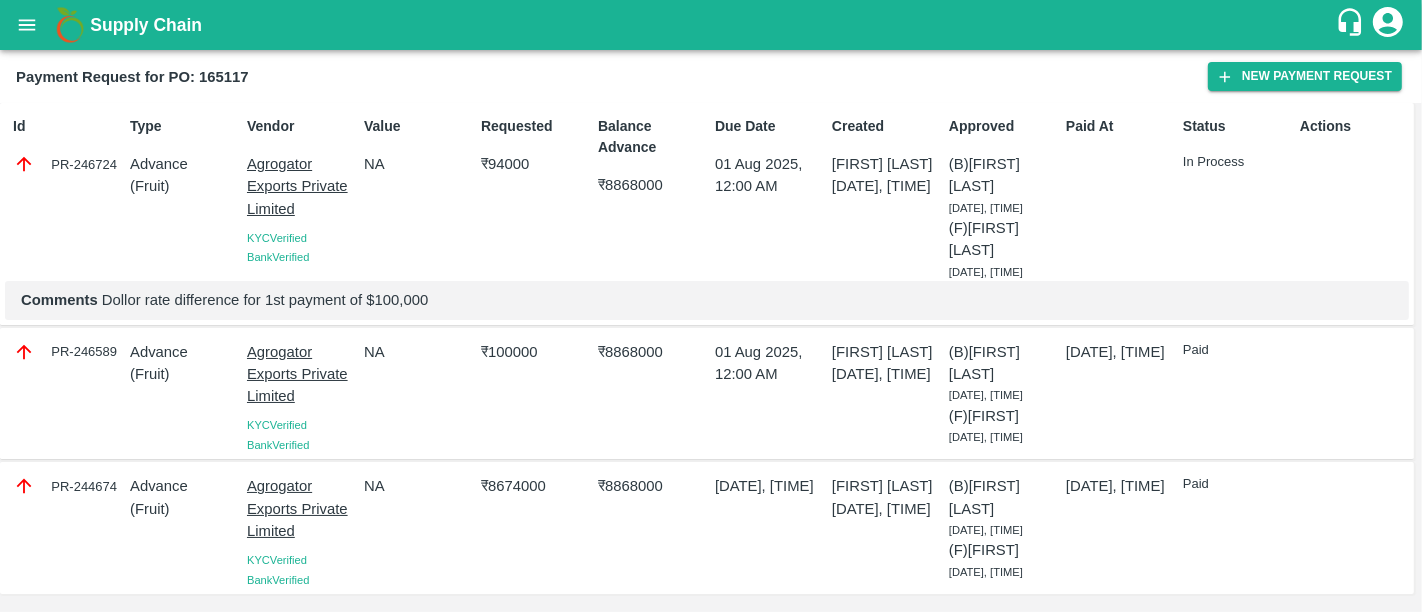scroll, scrollTop: 0, scrollLeft: 0, axis: both 